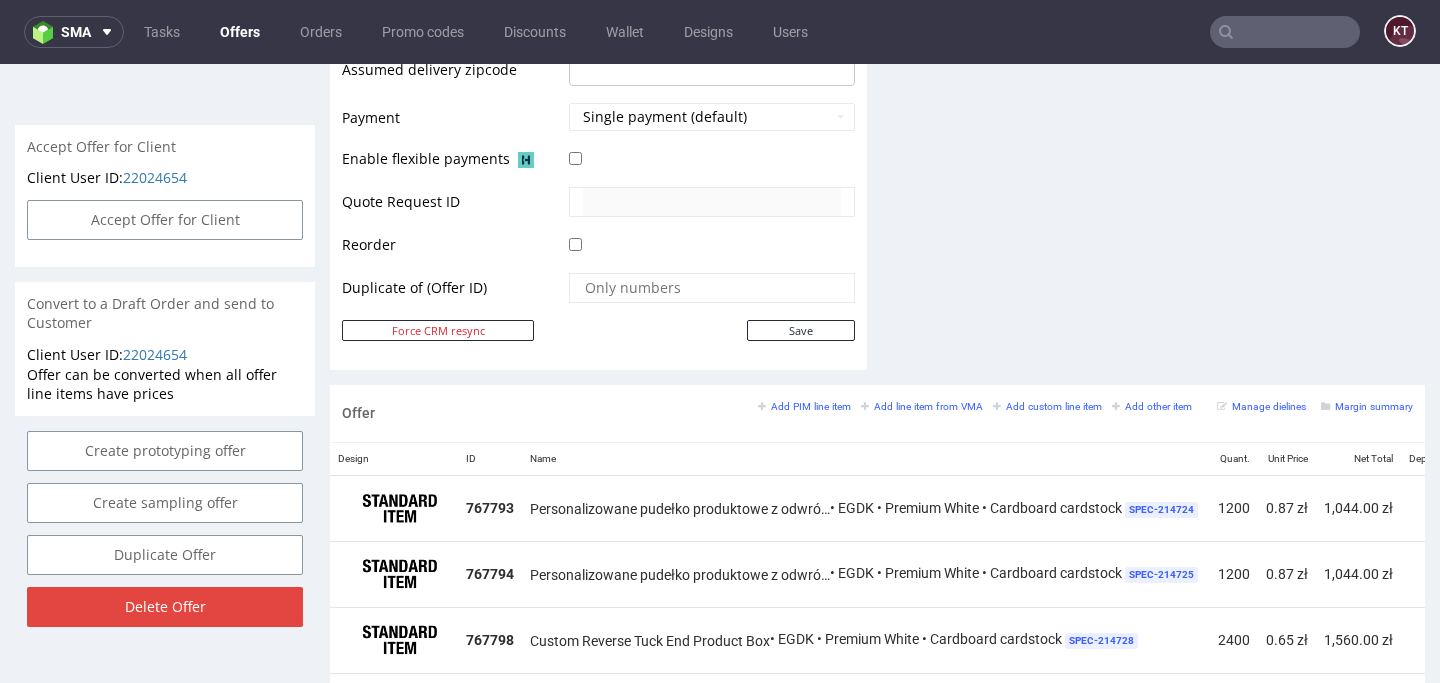 scroll, scrollTop: 1011, scrollLeft: 0, axis: vertical 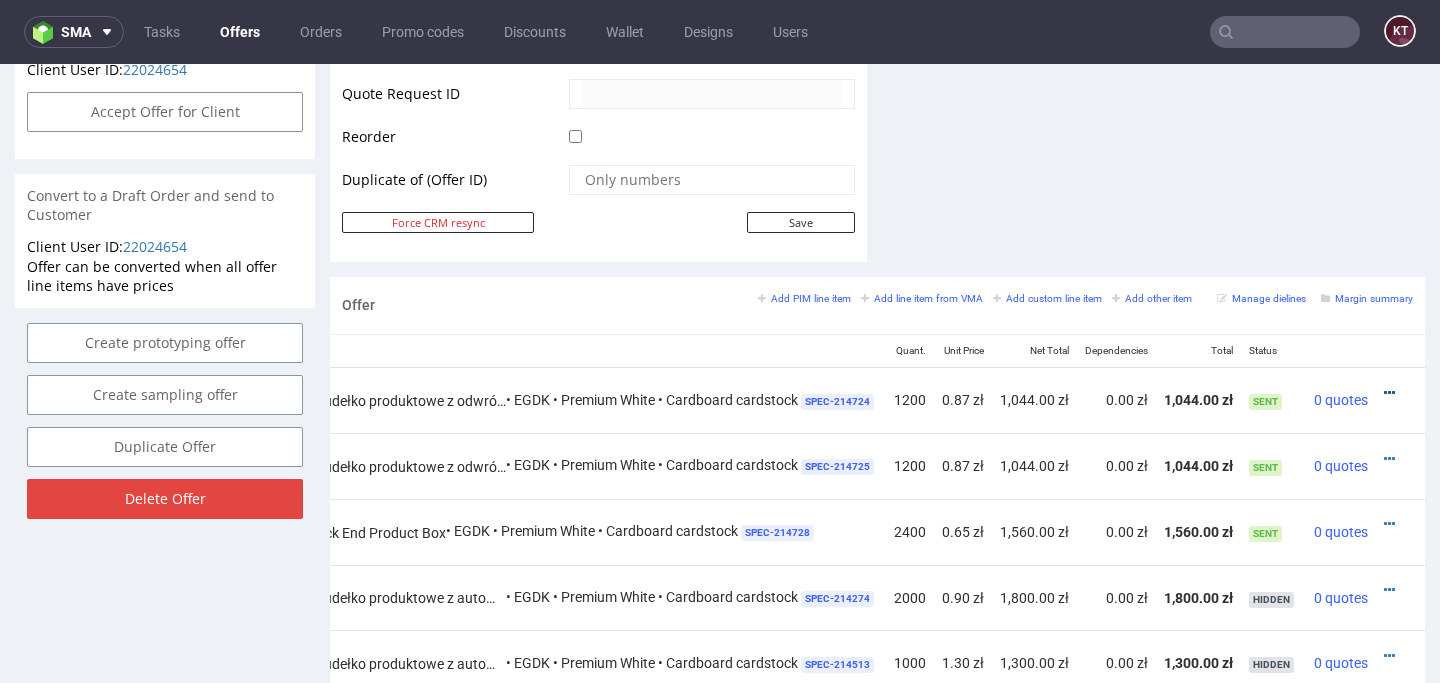 click at bounding box center [1389, 393] 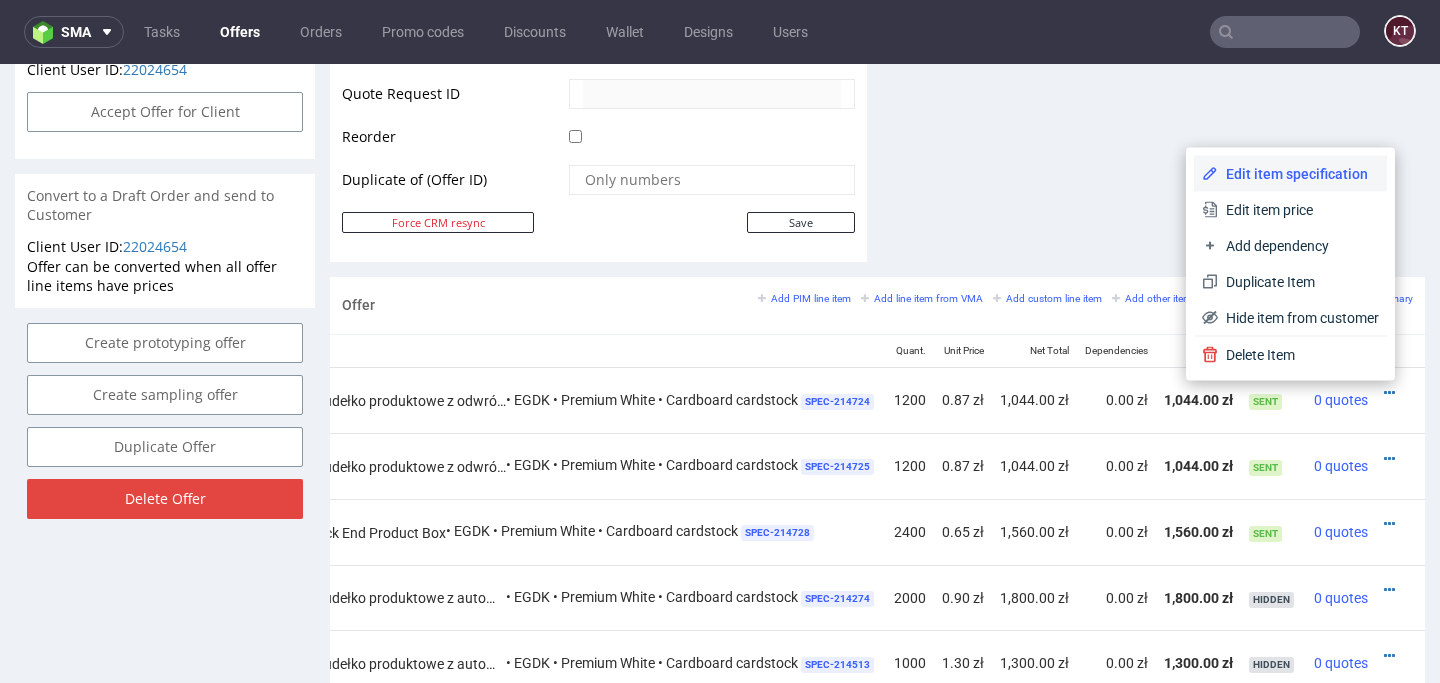 click on "Edit item specification" at bounding box center [1298, 174] 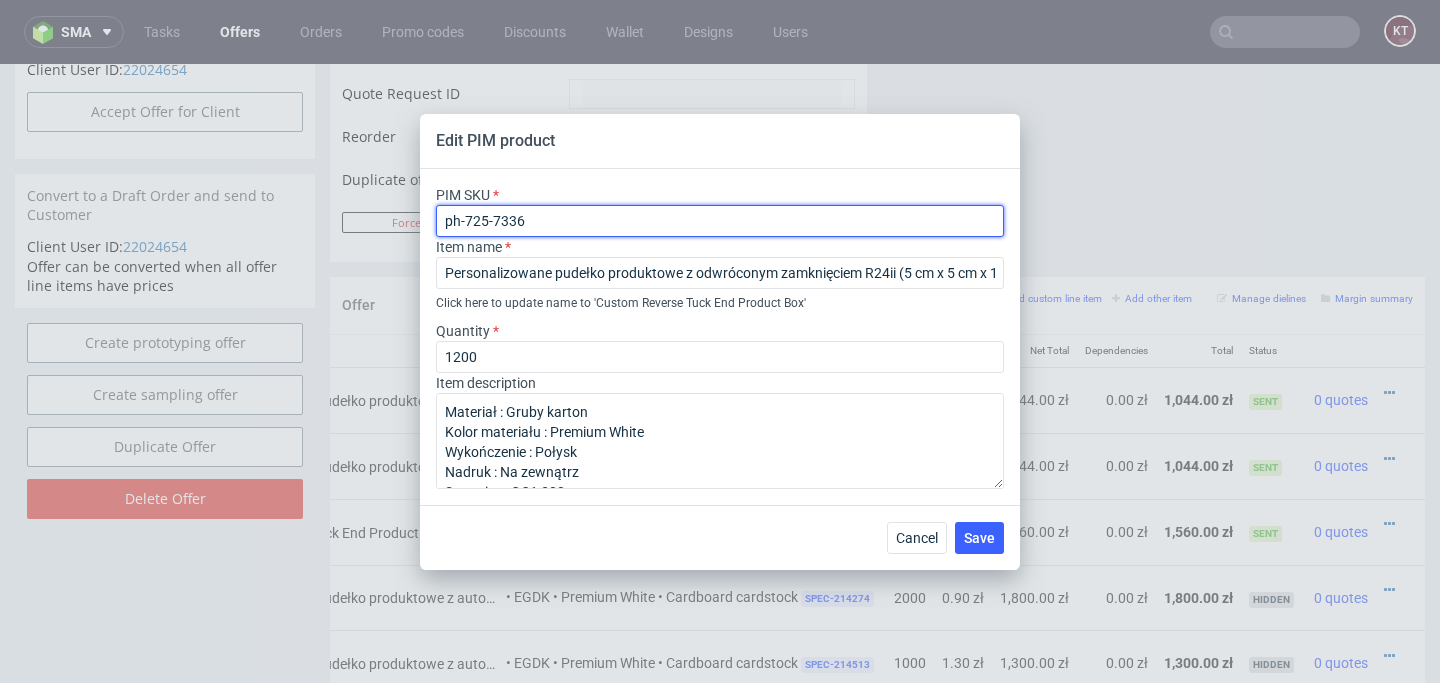 click on "ph-725-7336" at bounding box center (720, 221) 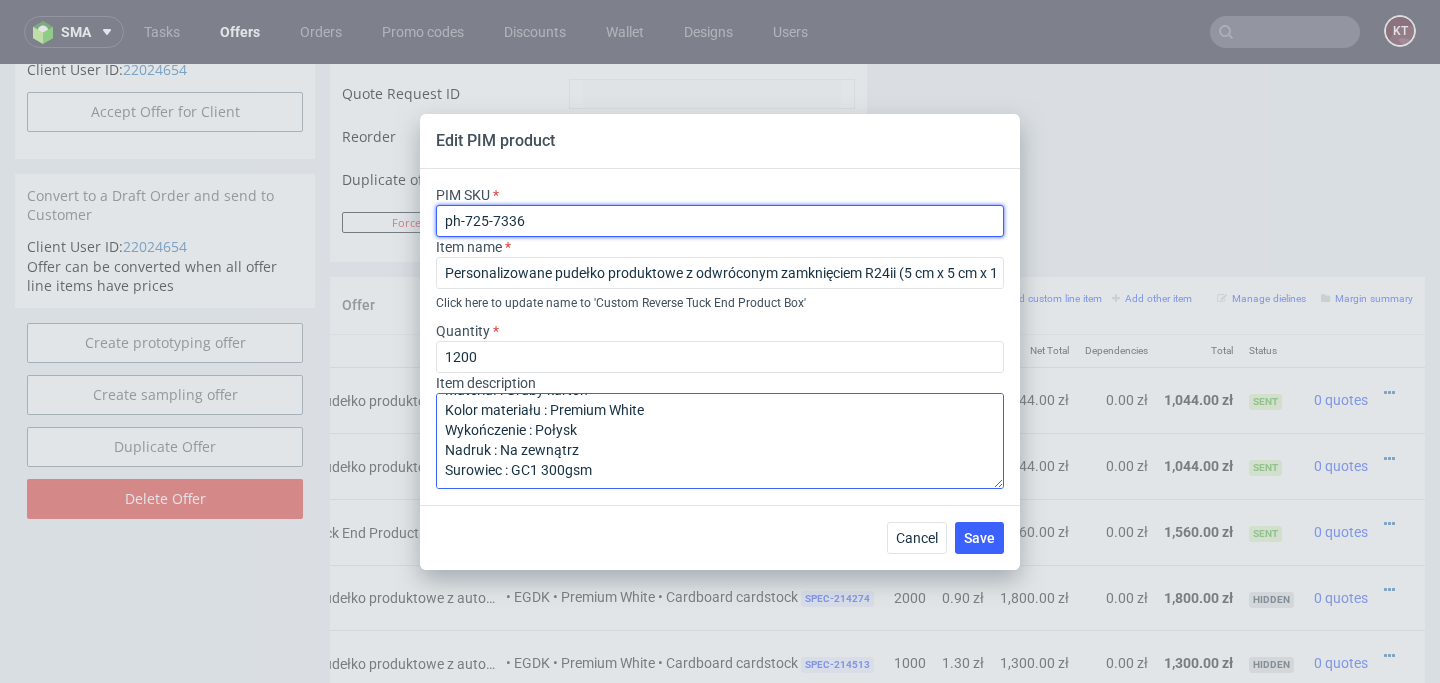 scroll, scrollTop: 0, scrollLeft: 0, axis: both 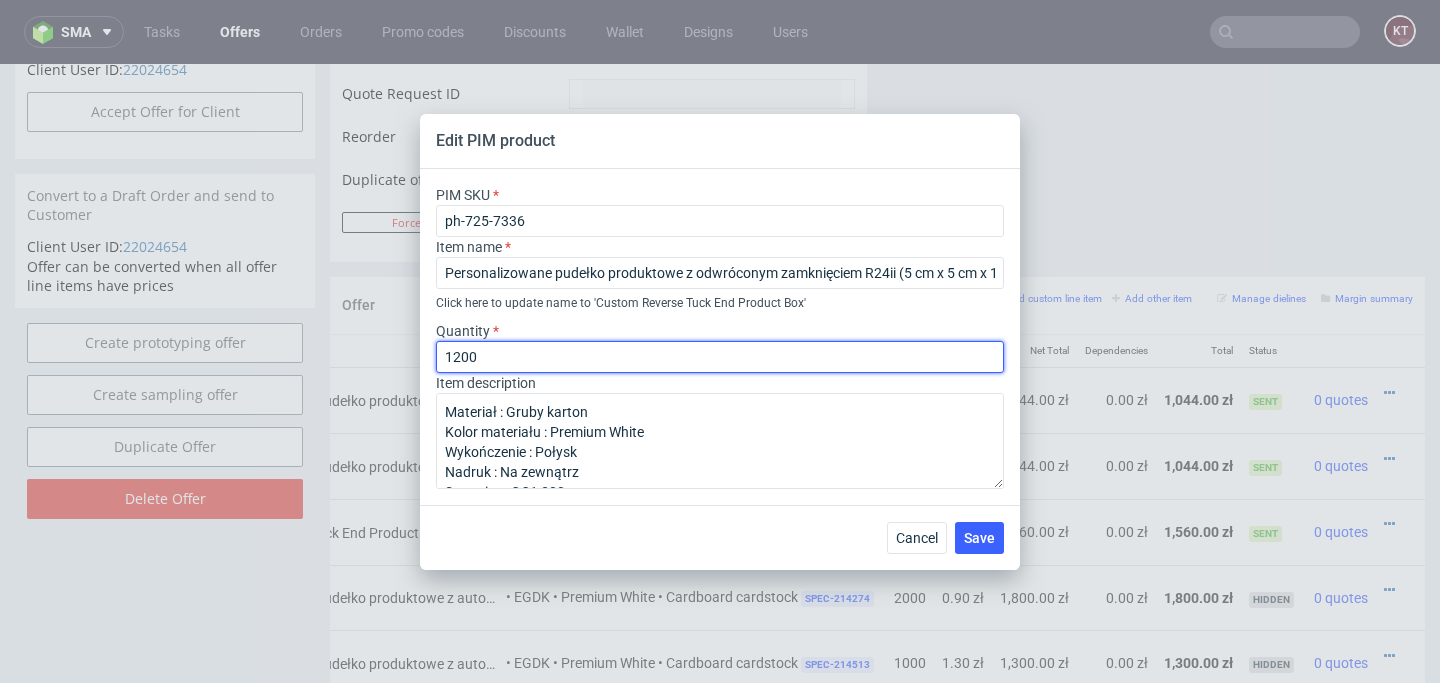 click on "1200" at bounding box center (720, 357) 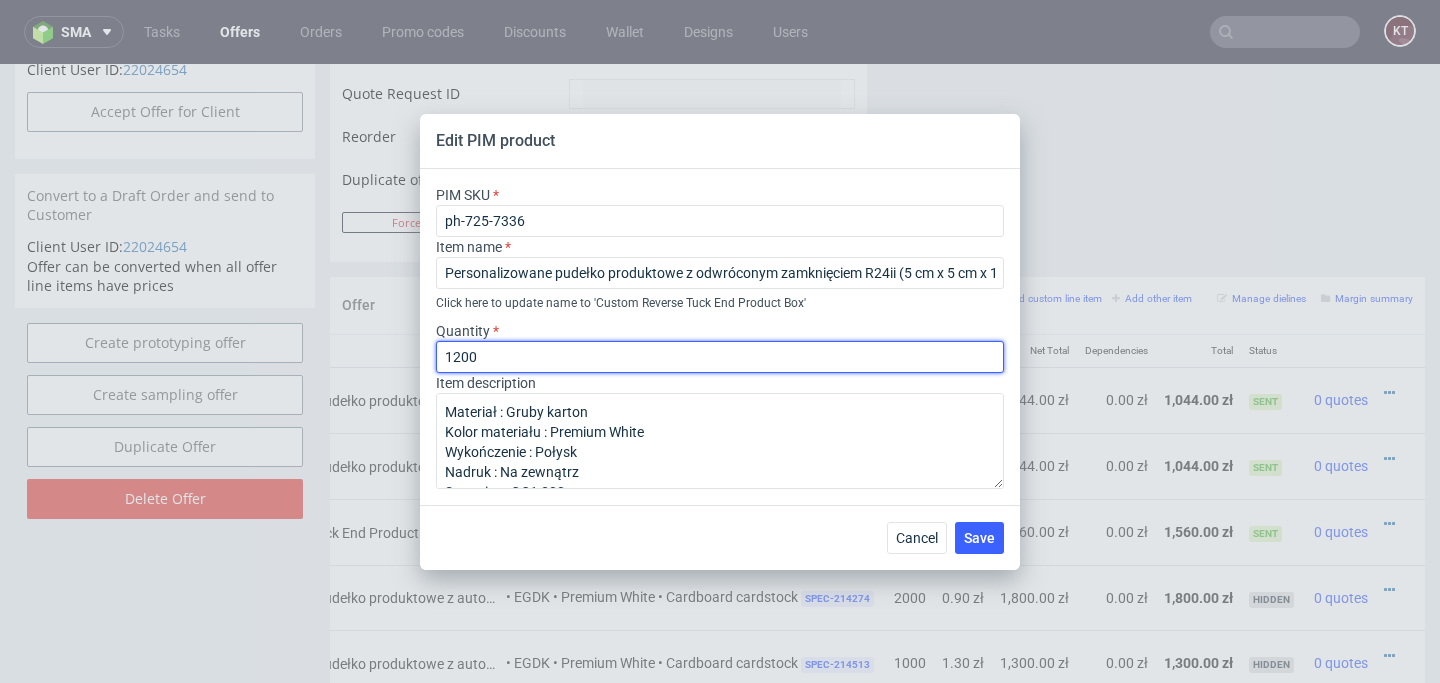 click on "1200" at bounding box center [720, 357] 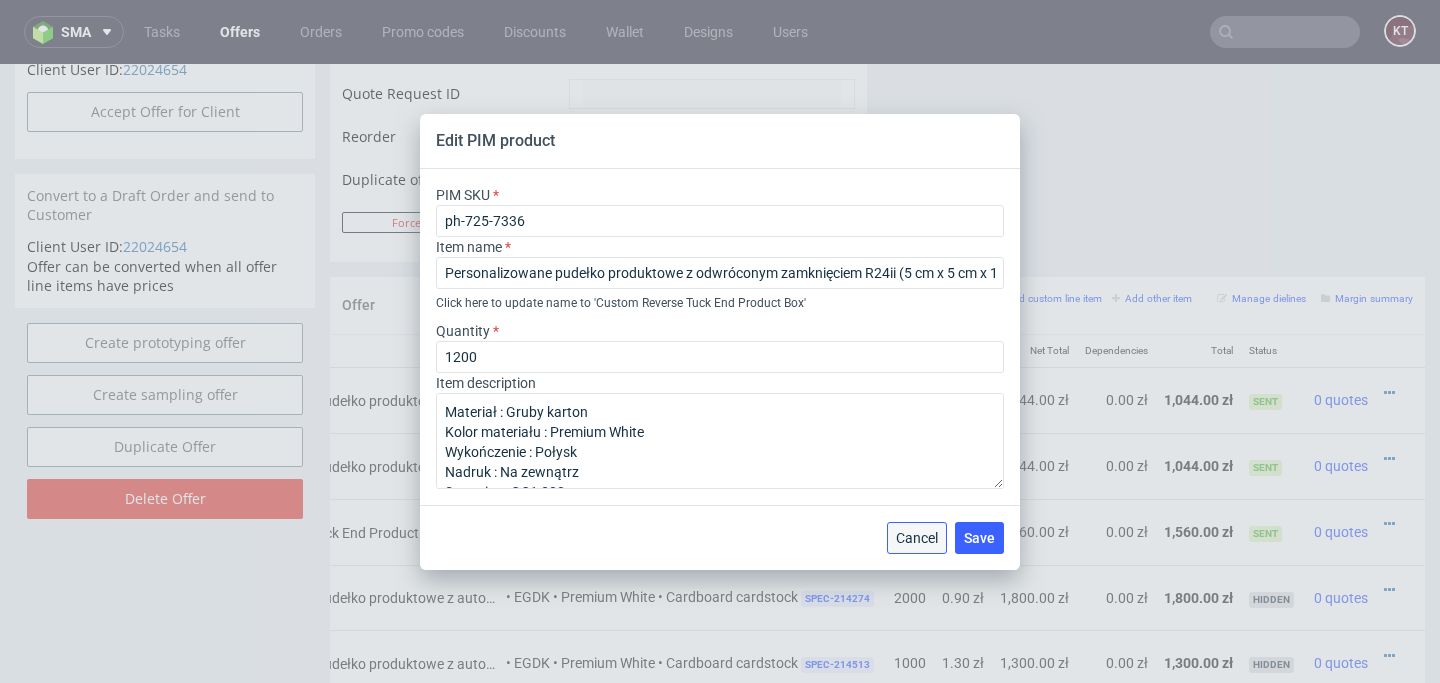 click on "Cancel" at bounding box center (917, 538) 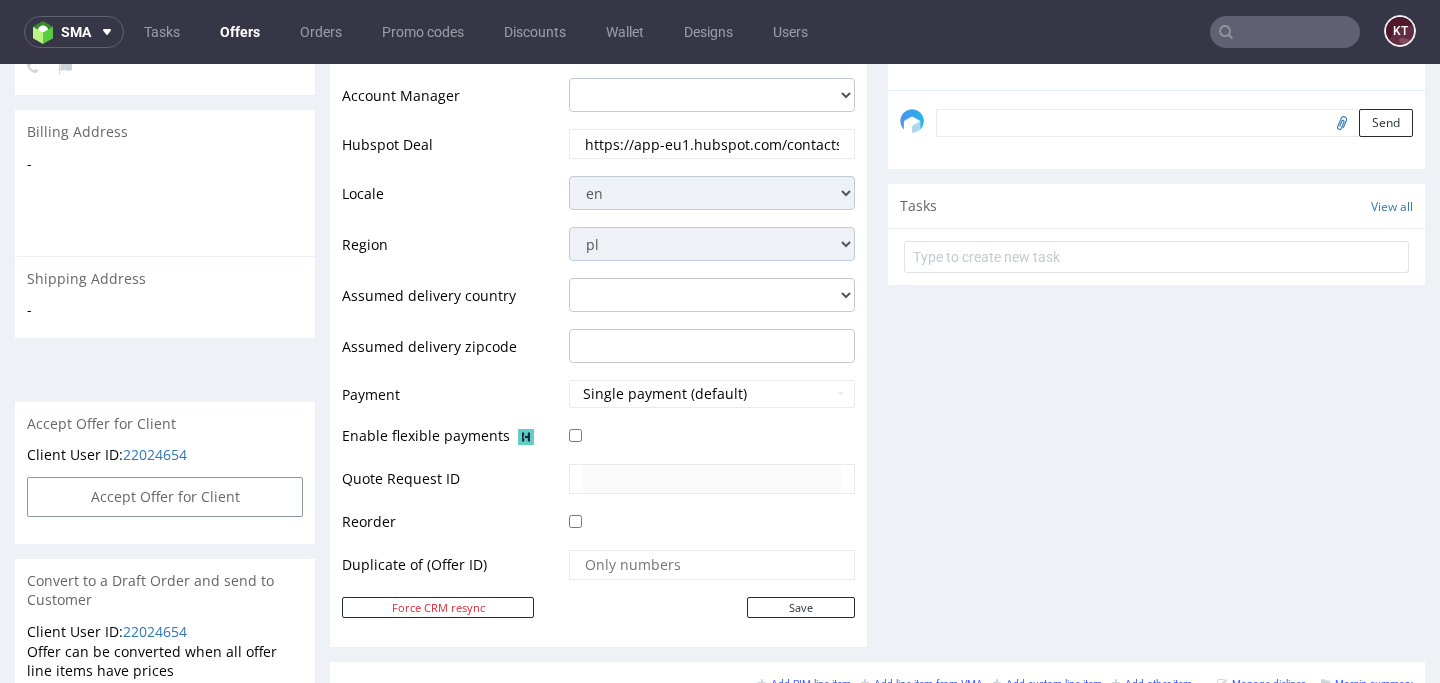 scroll, scrollTop: 585, scrollLeft: 0, axis: vertical 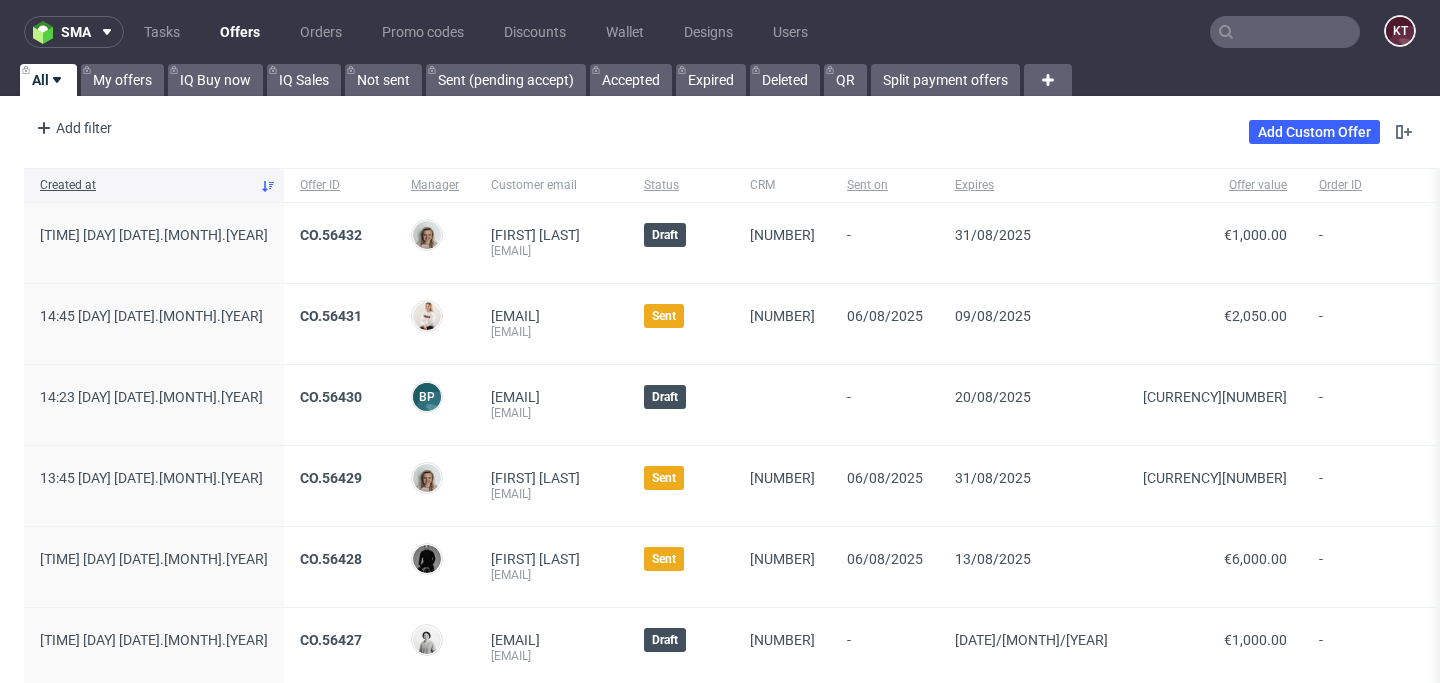 click at bounding box center [1285, 32] 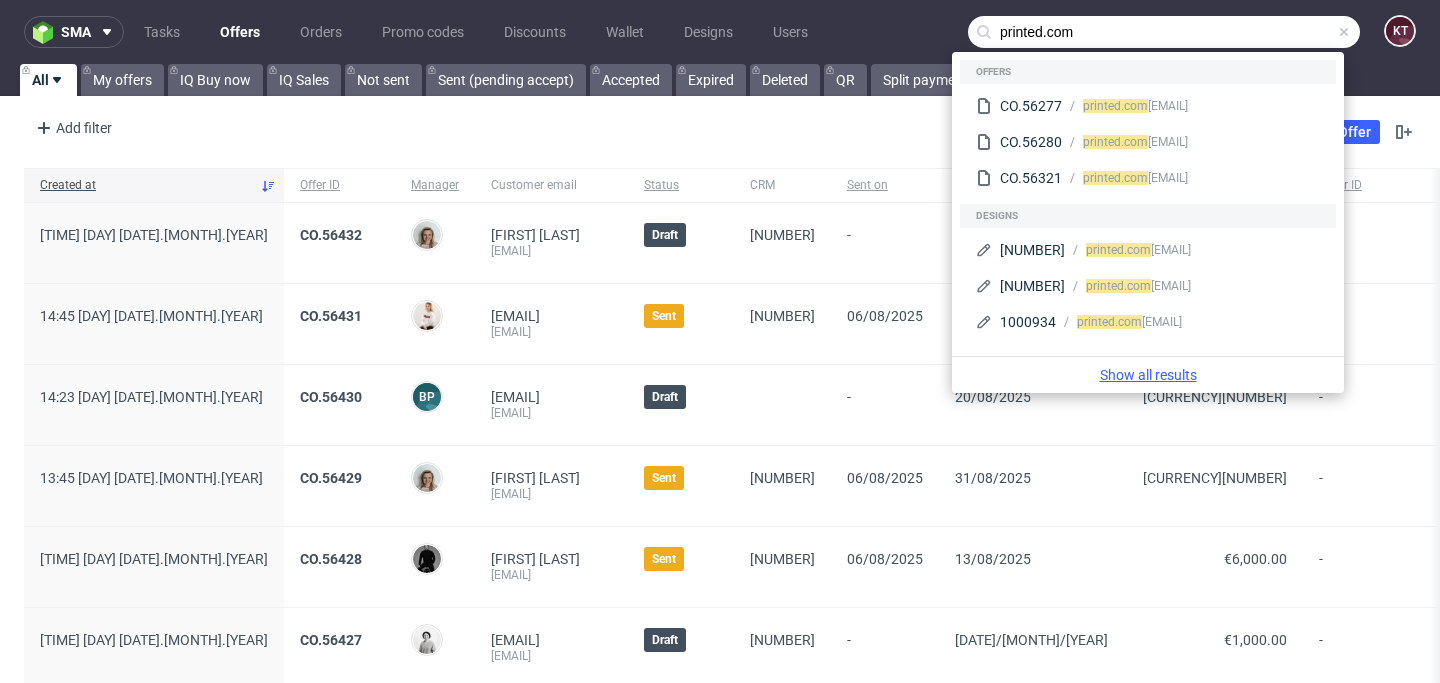 type on "printed.com" 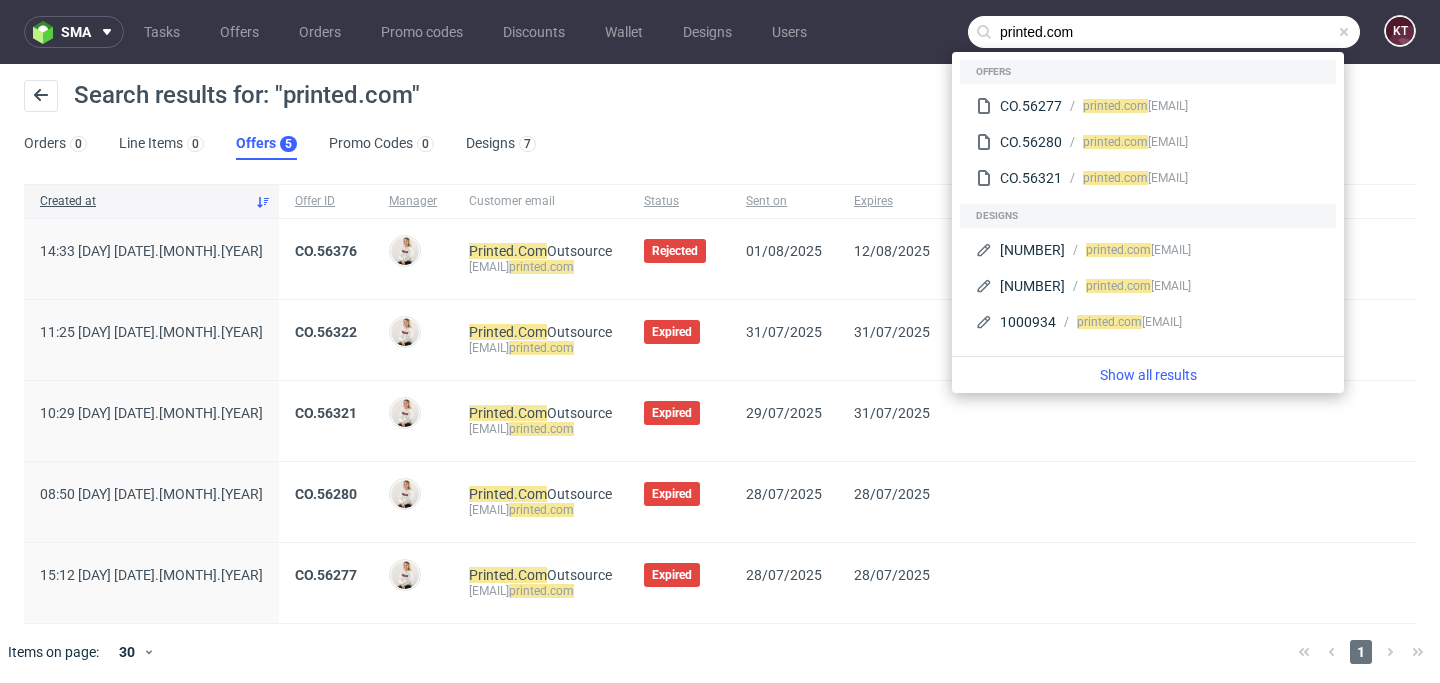 click on "Search results for: "printed.com"" at bounding box center (720, 104) 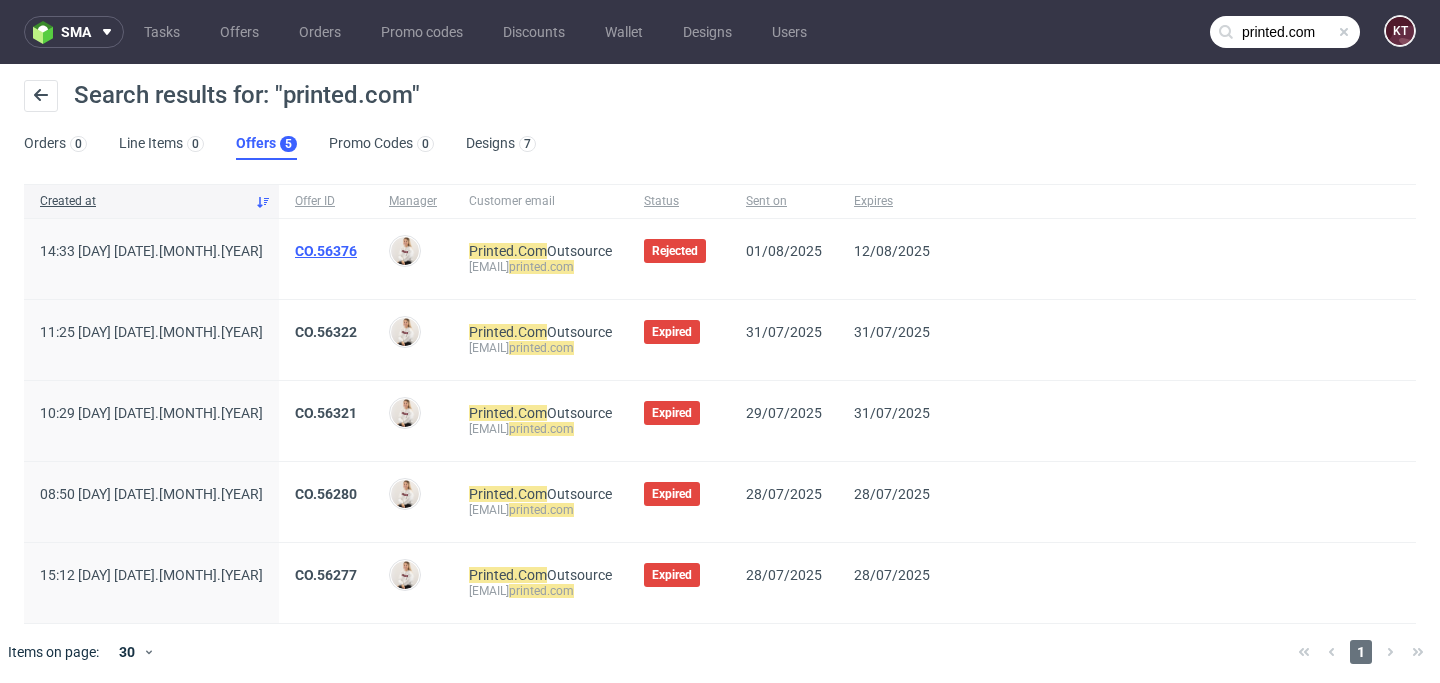 click on "CO.56376" at bounding box center [326, 251] 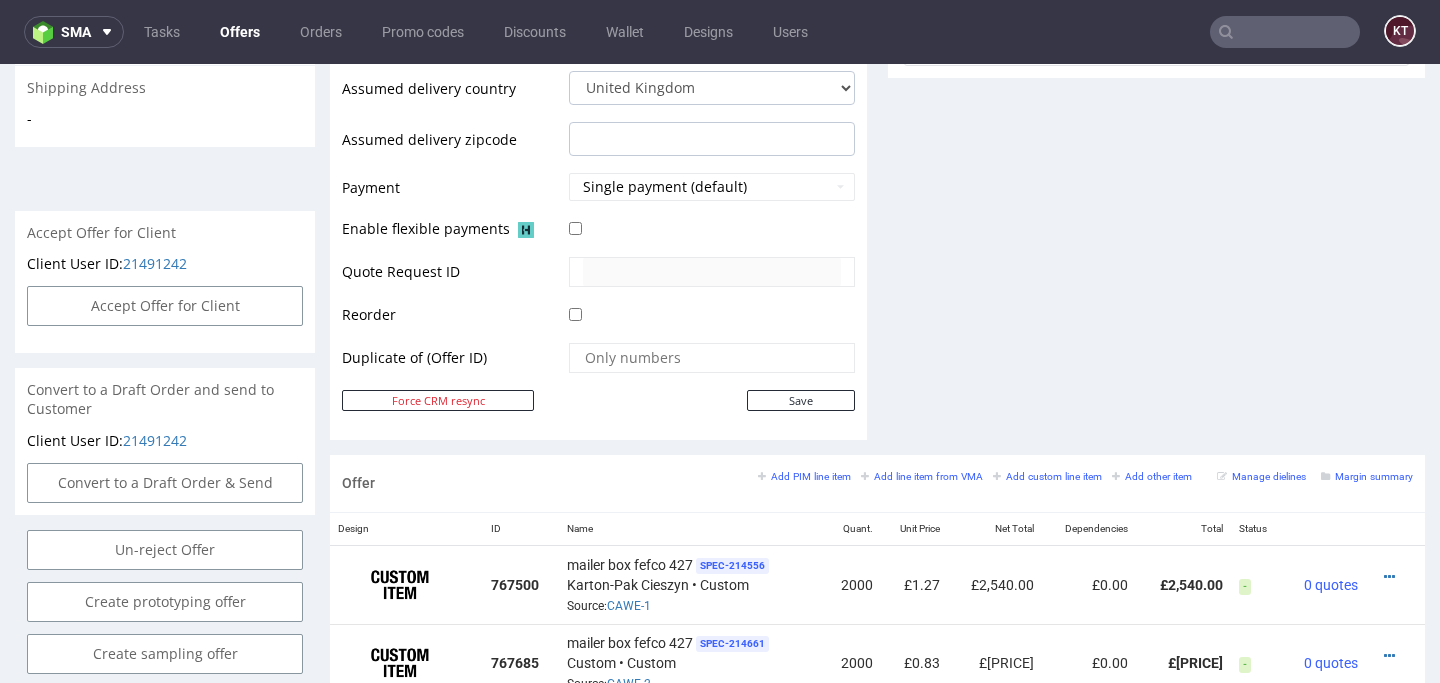 scroll, scrollTop: 779, scrollLeft: 0, axis: vertical 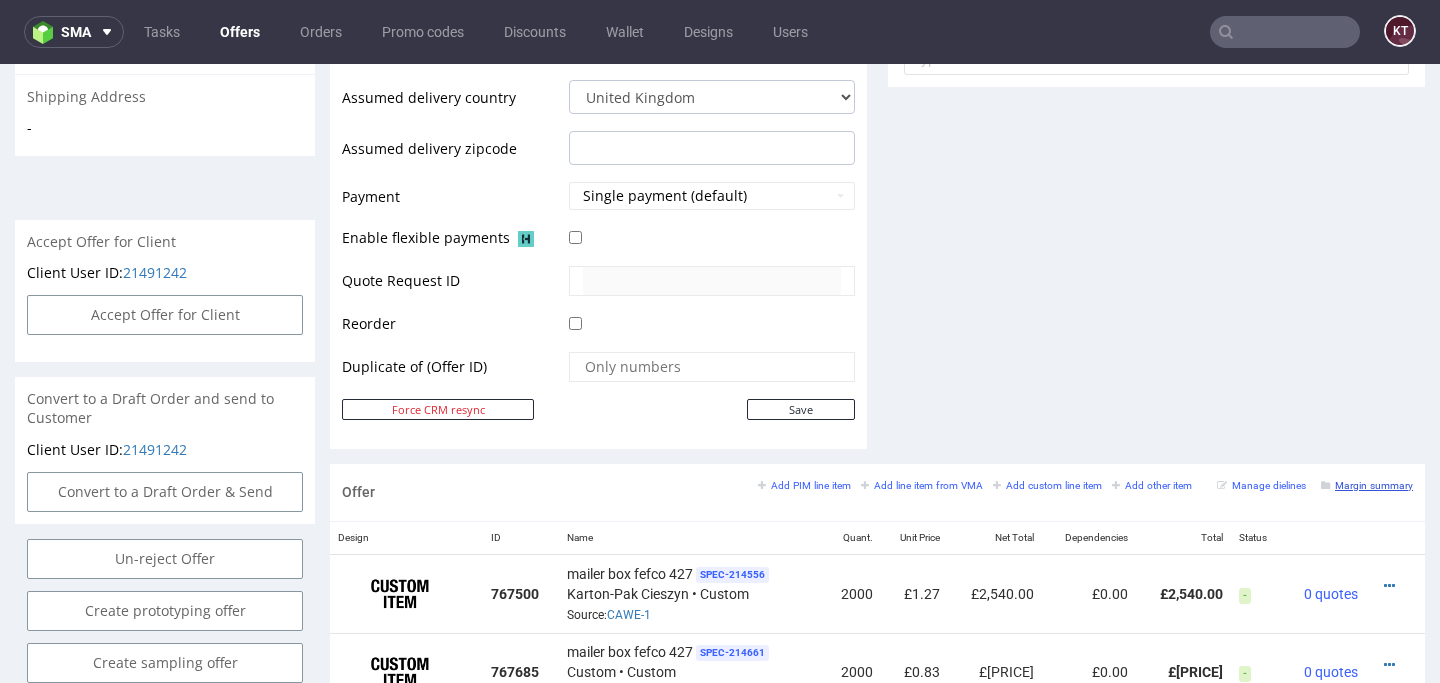 click on "Margin summary" at bounding box center (1367, 485) 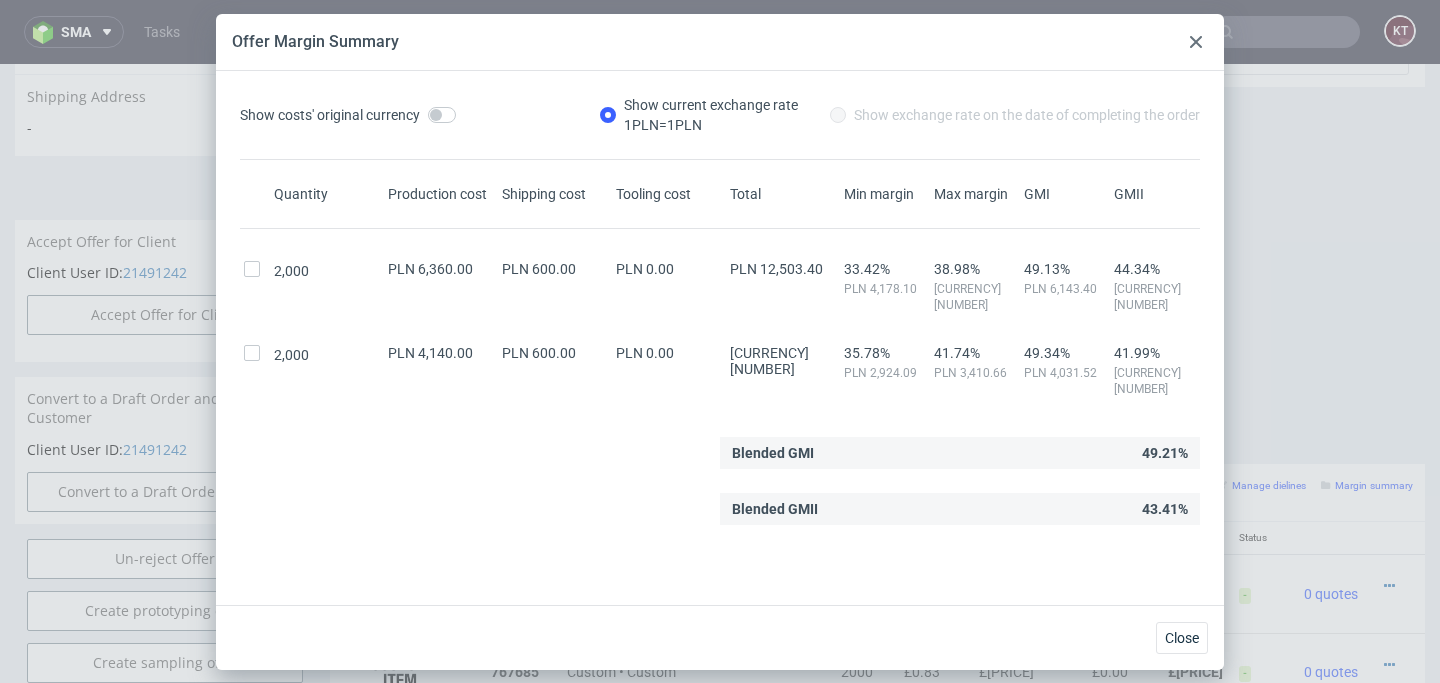 type on "printed.com" 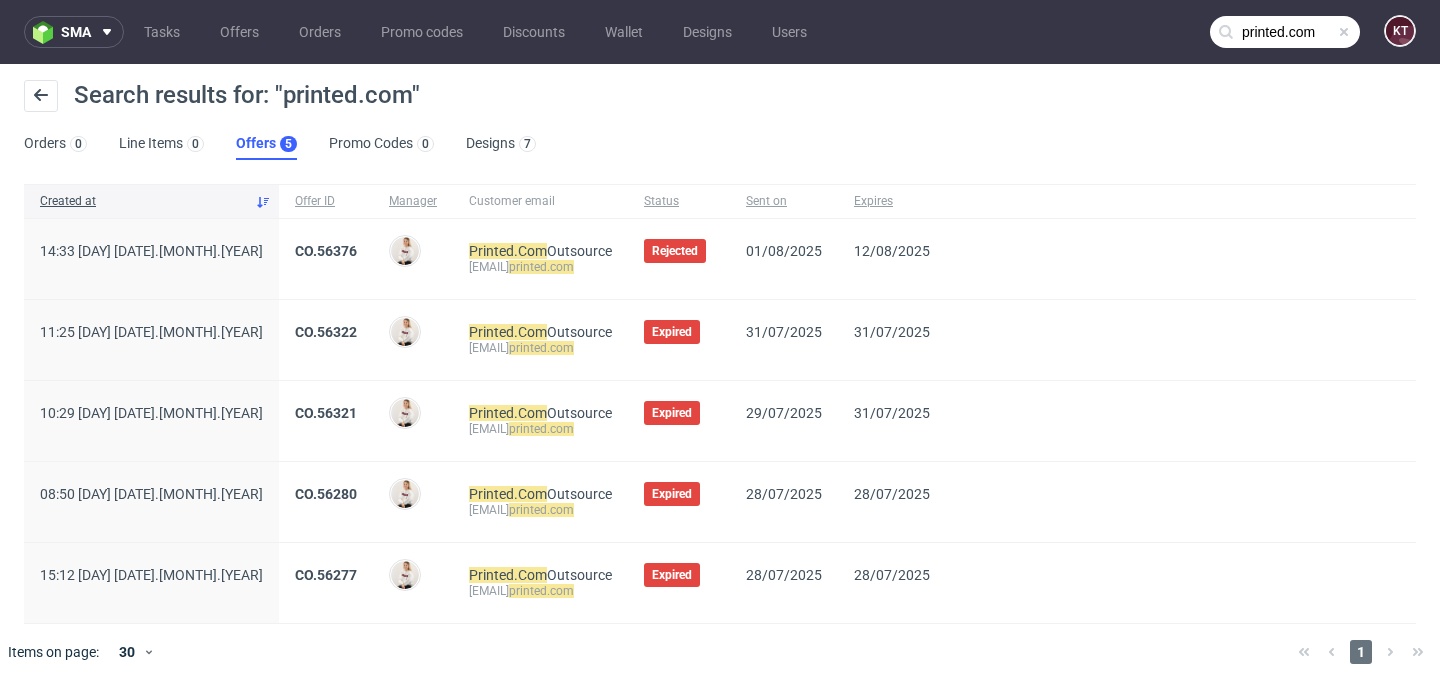 click on "CO.56321" at bounding box center [326, 421] 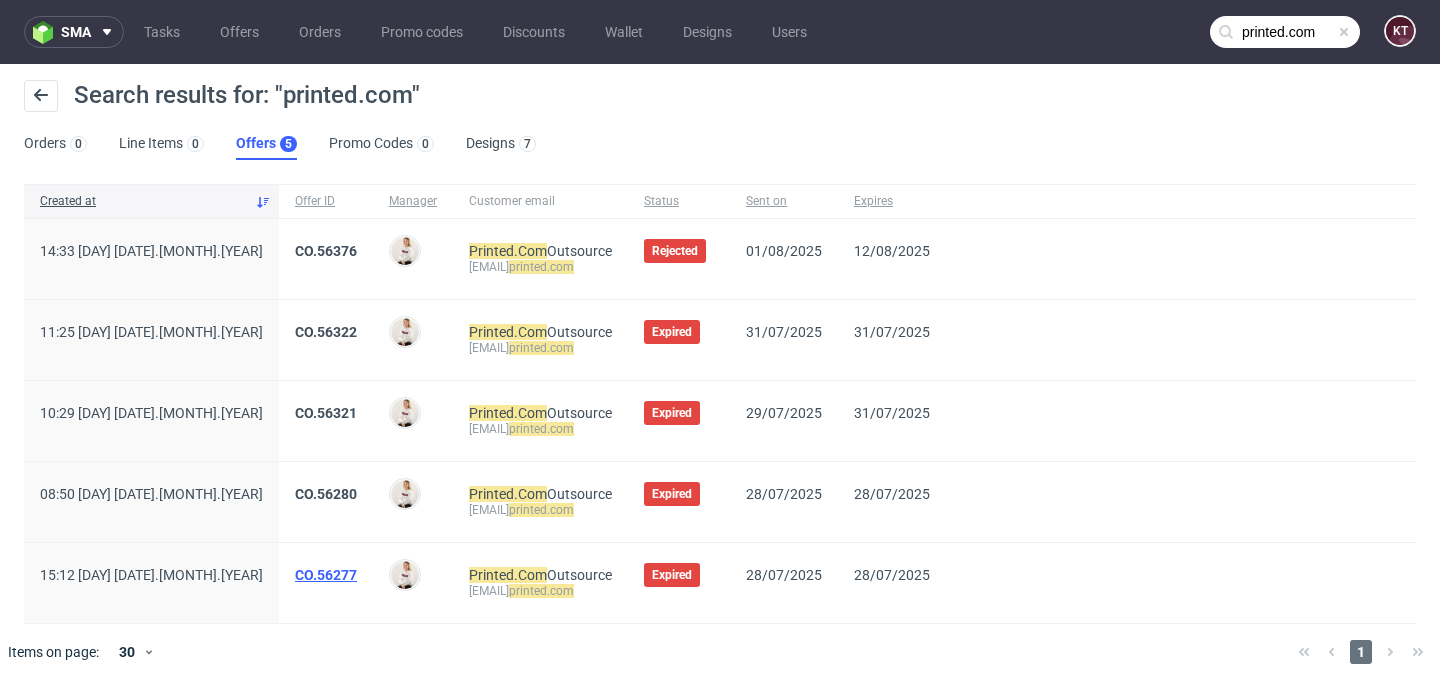 click on "CO.56277" at bounding box center [326, 575] 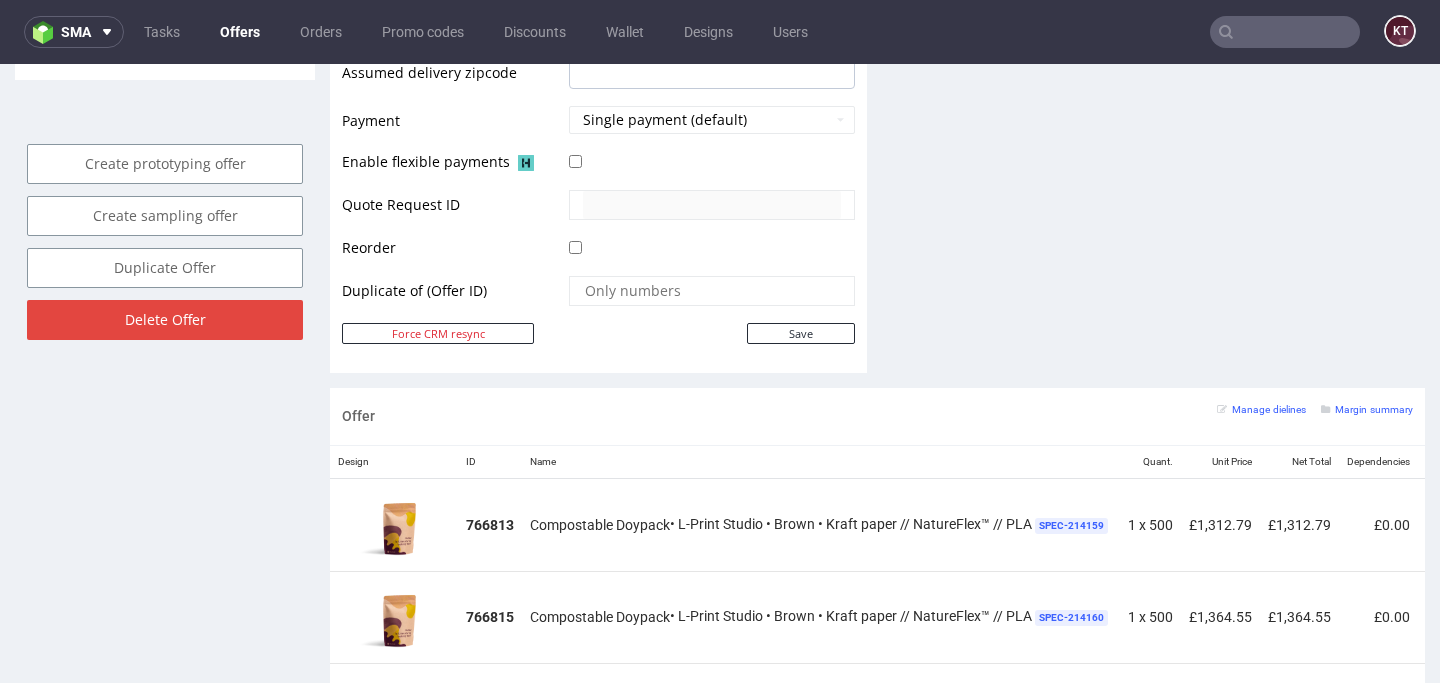 scroll, scrollTop: 813, scrollLeft: 0, axis: vertical 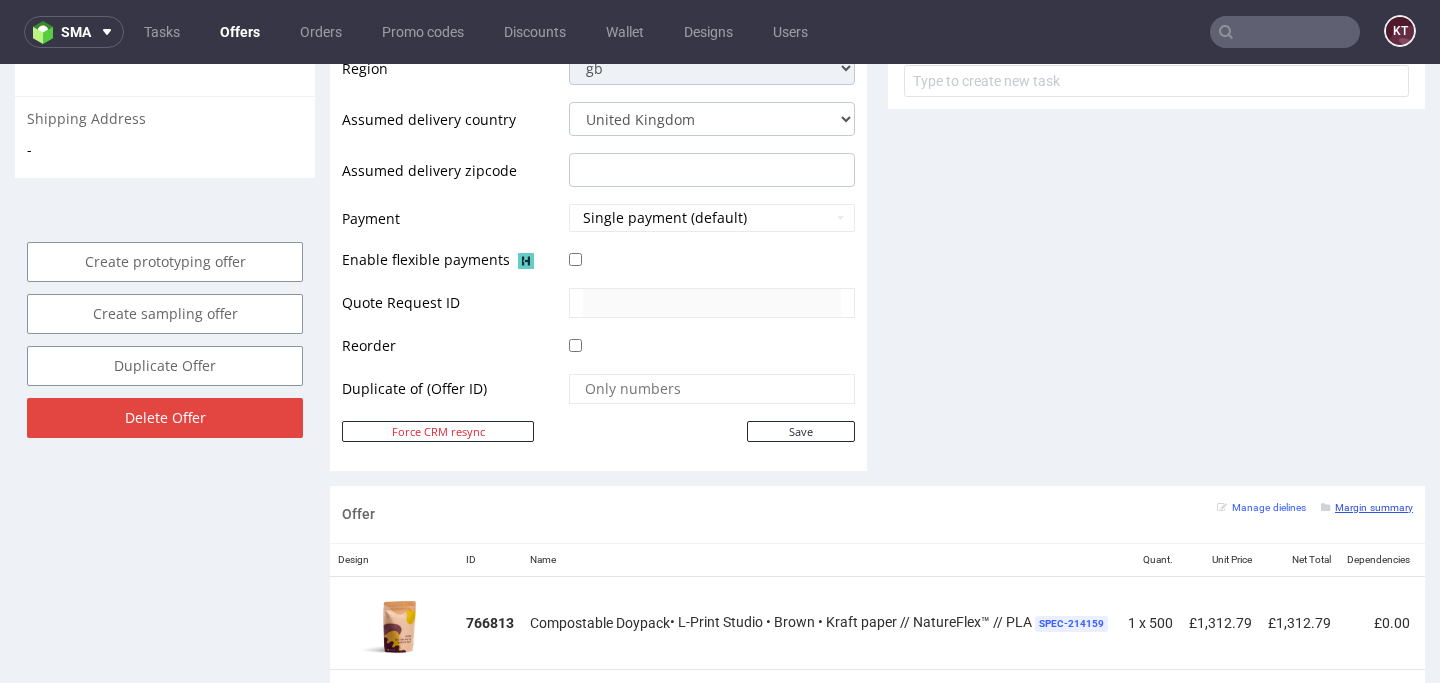 click on "Margin summary" at bounding box center (1367, 507) 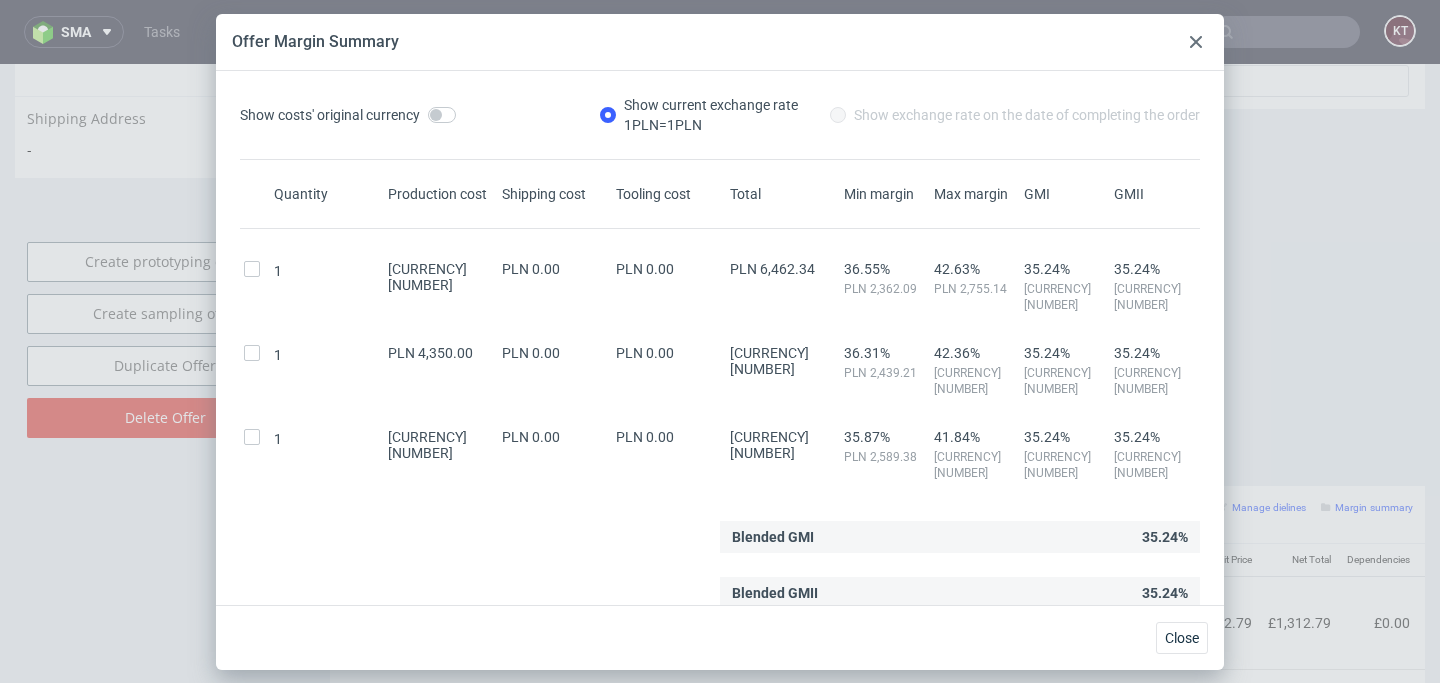 scroll, scrollTop: 8, scrollLeft: 0, axis: vertical 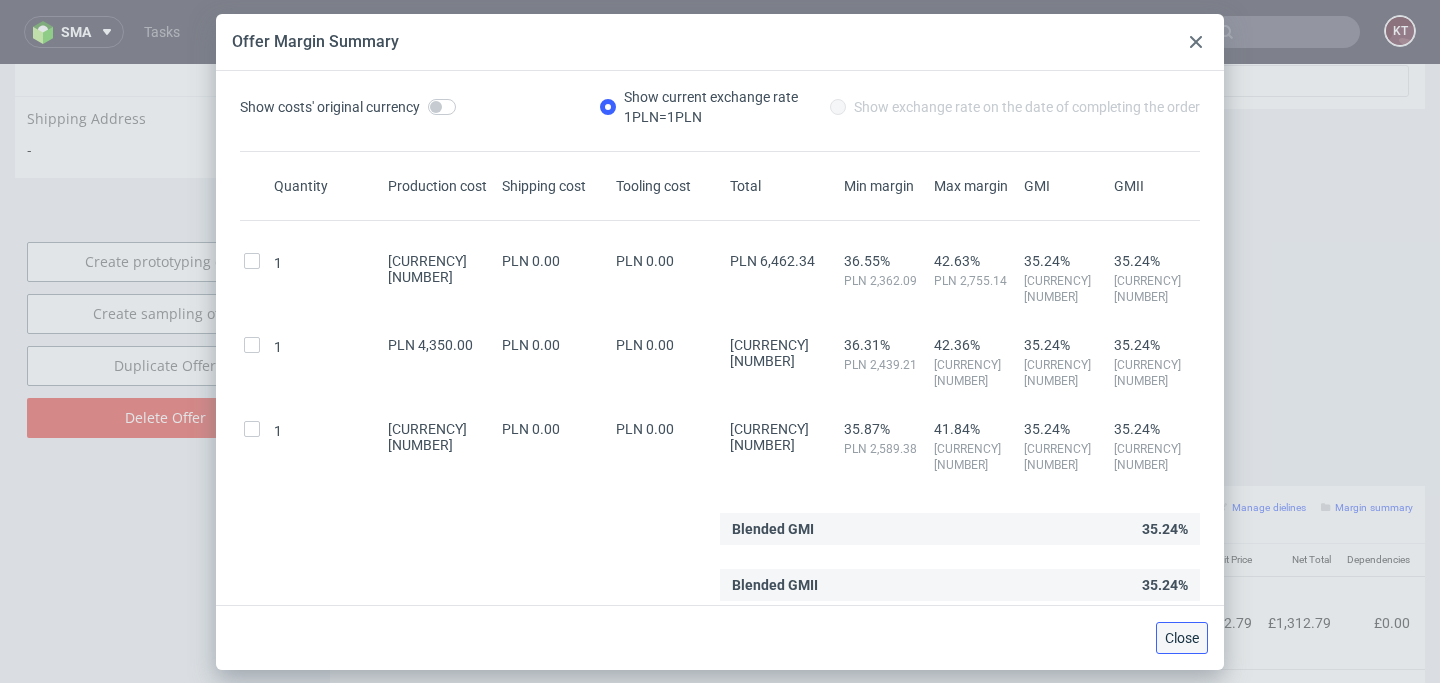 click on "Close" at bounding box center (1182, 638) 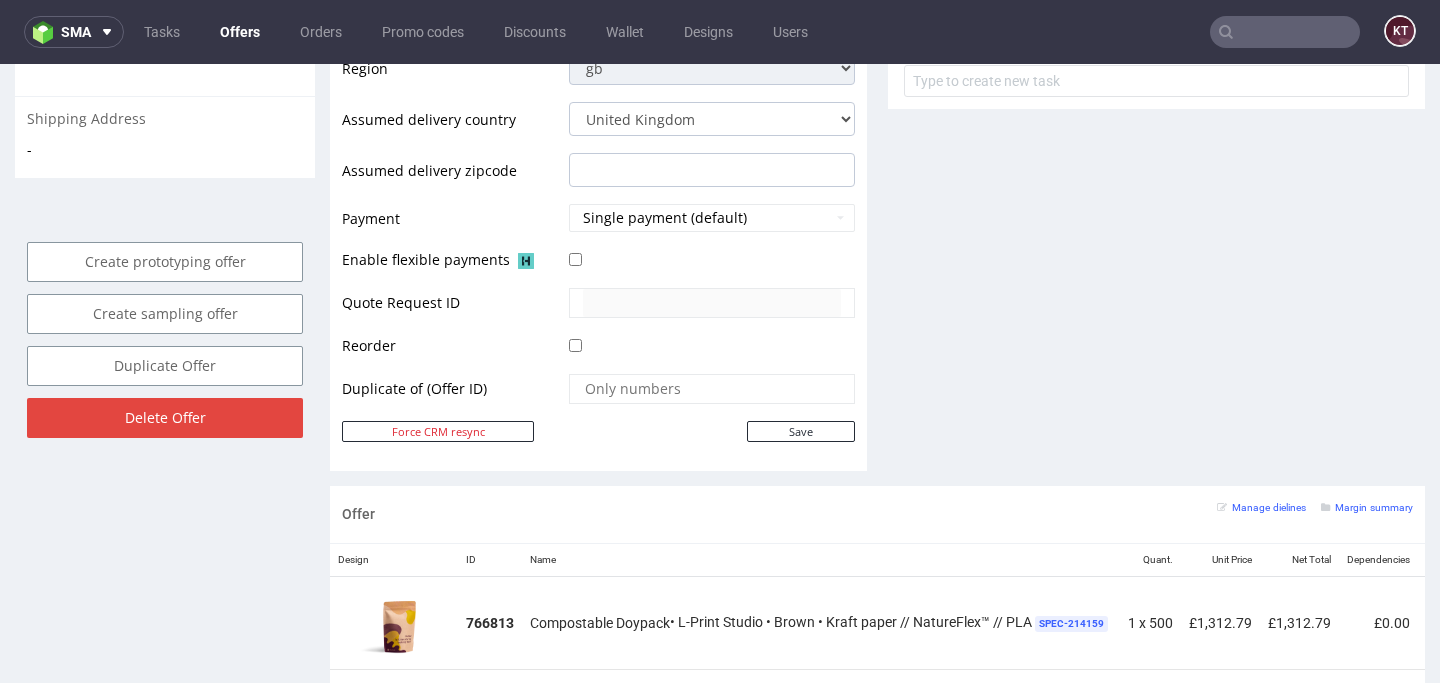 type on "printed.com" 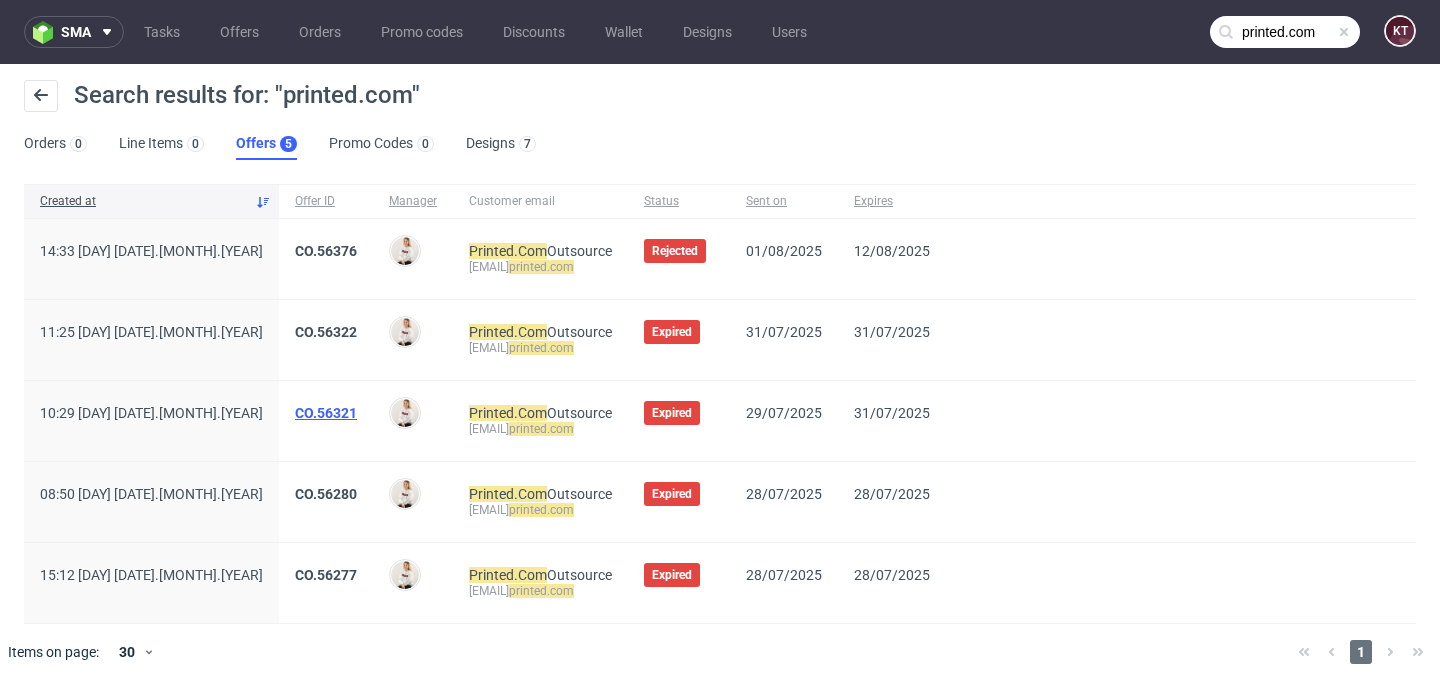 click on "CO.56321" at bounding box center (326, 413) 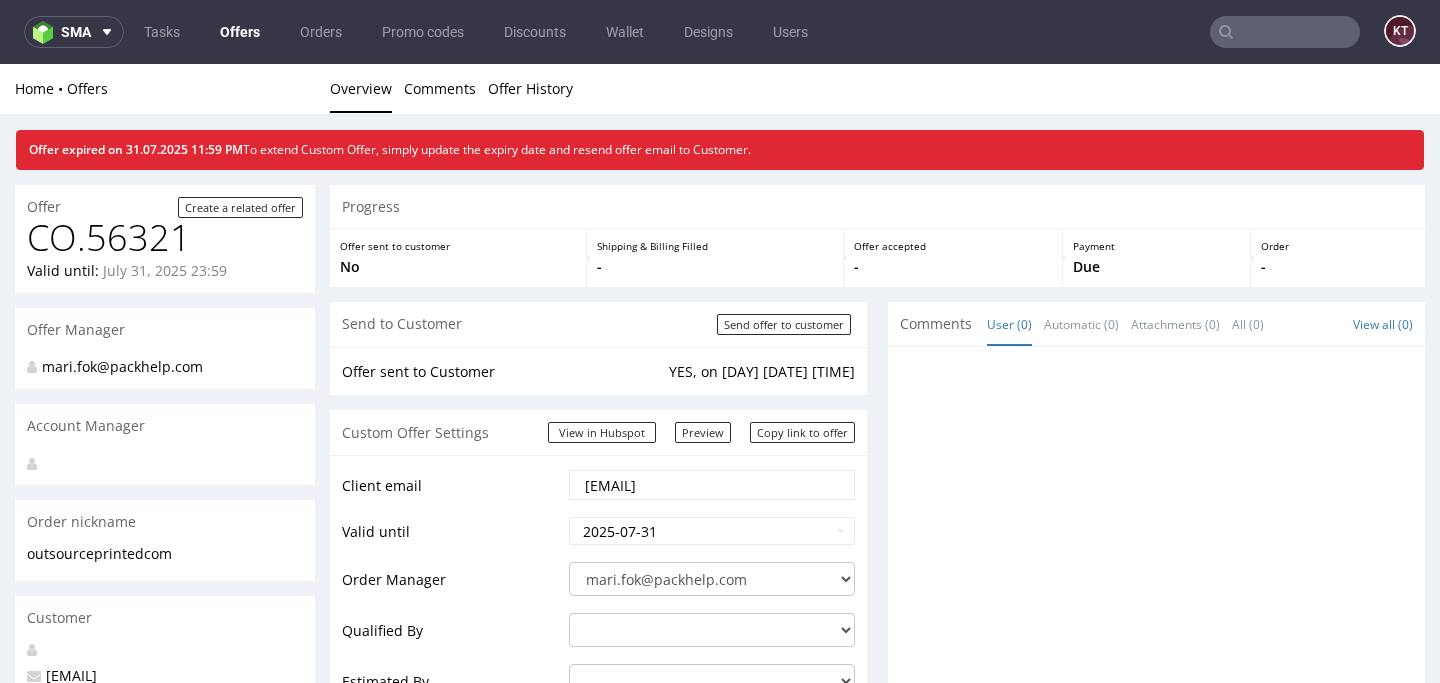 scroll, scrollTop: 0, scrollLeft: 0, axis: both 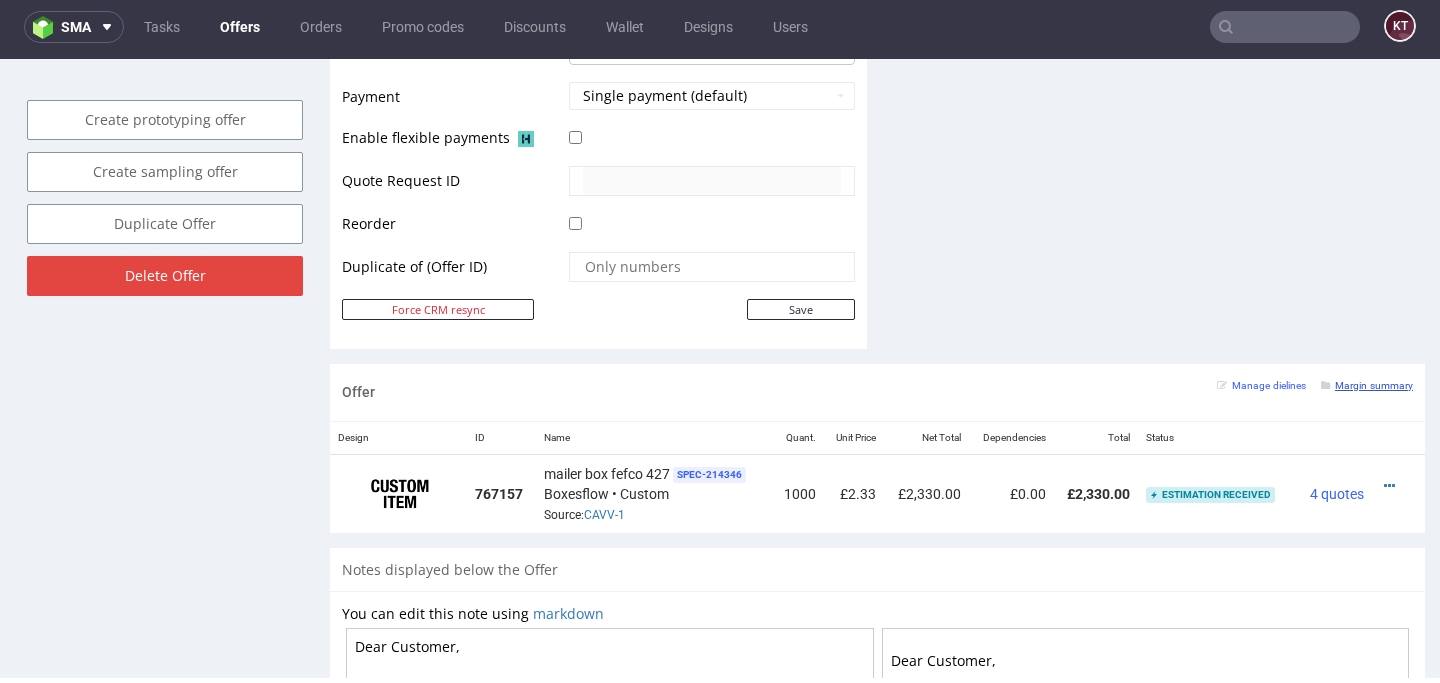 click on "Margin summary" at bounding box center [1367, 385] 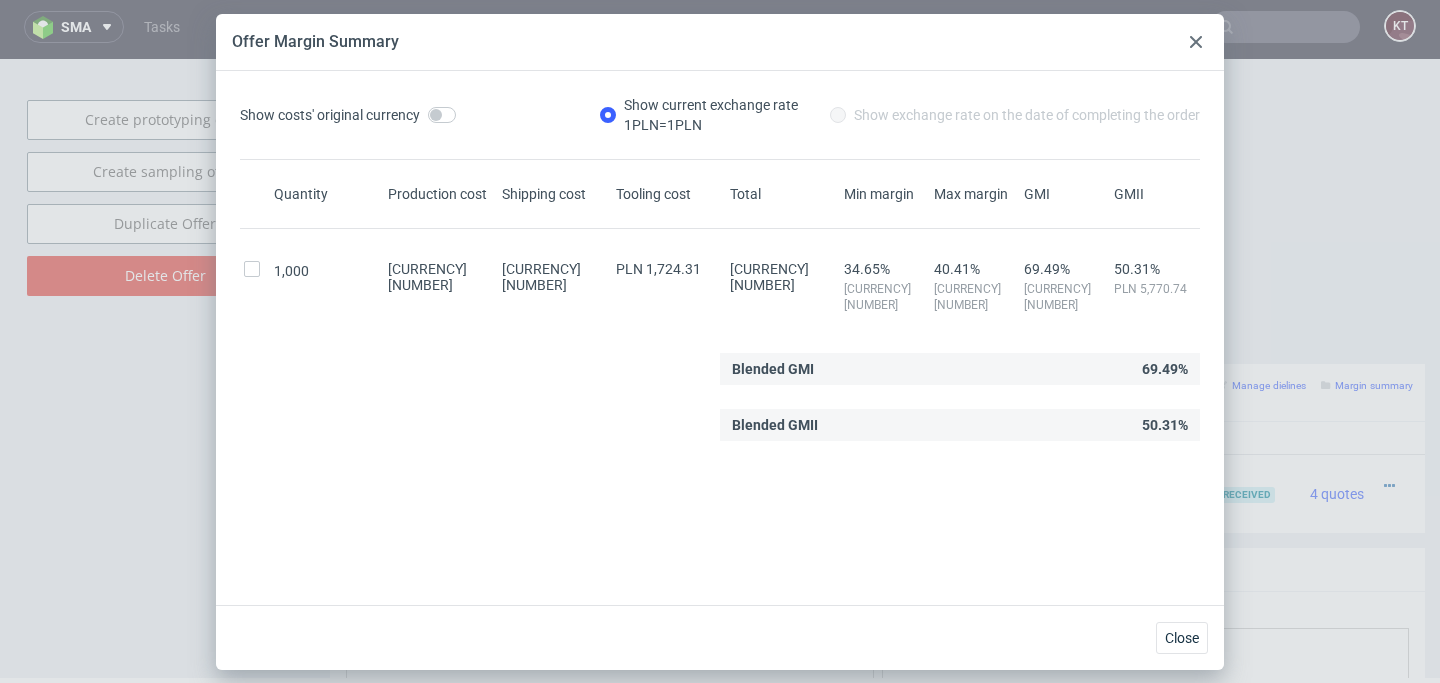 click on "Blended GMII 50.31%" at bounding box center (960, 425) 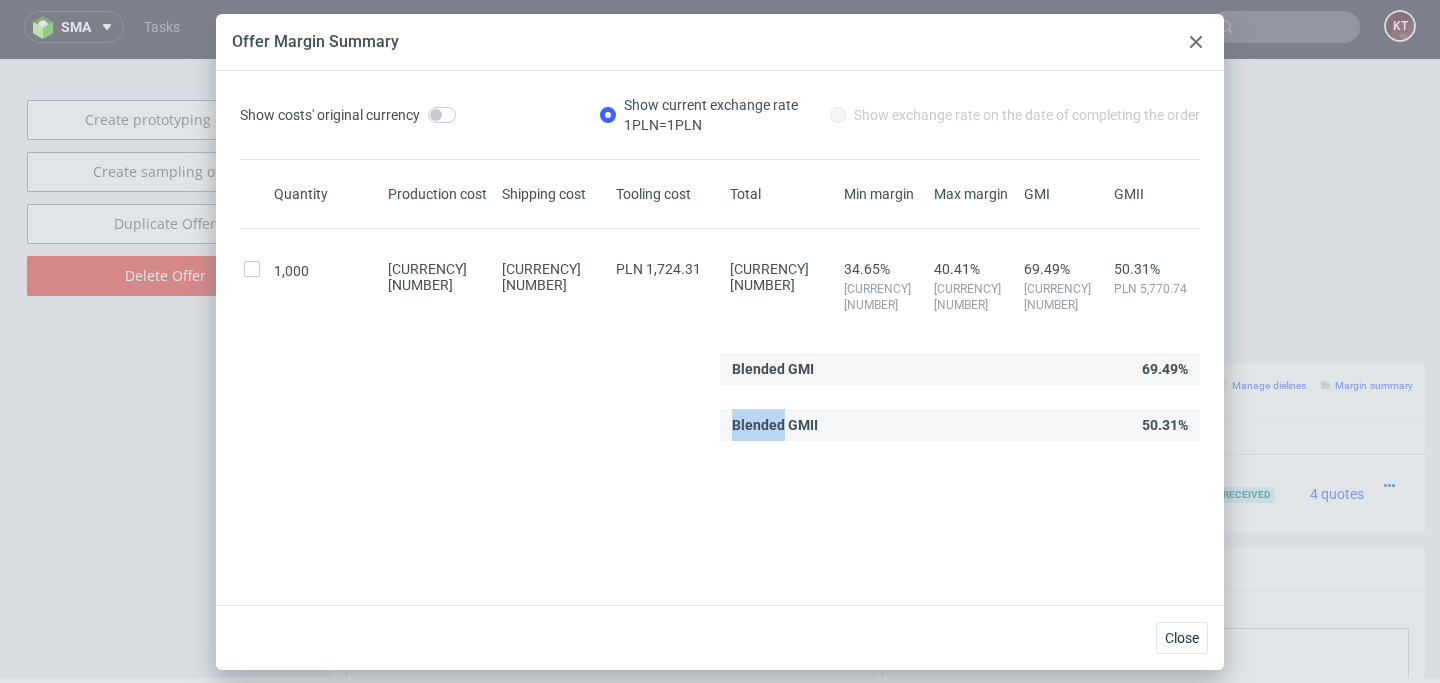 click on "Show costs' original currency Show current exchange rate 1  PLN  =  1  PLN Show exchange rate on the date of completing the order Quantity Production cost Shipping cost Tooling cost Total Min margin Max margin GMI GMII 1,000 PLN 1,774.61 PLN 2,200.00 PLN 1,724.31 PLN 11,469.66 34.65% PLN 3,974.02 40.41% PLN 4,635.29 69.49% PLN 7,970.74 50.31% PLN 5,770.74 Blended GMI 69.49% Blended GMII 50.31%" at bounding box center (720, 346) 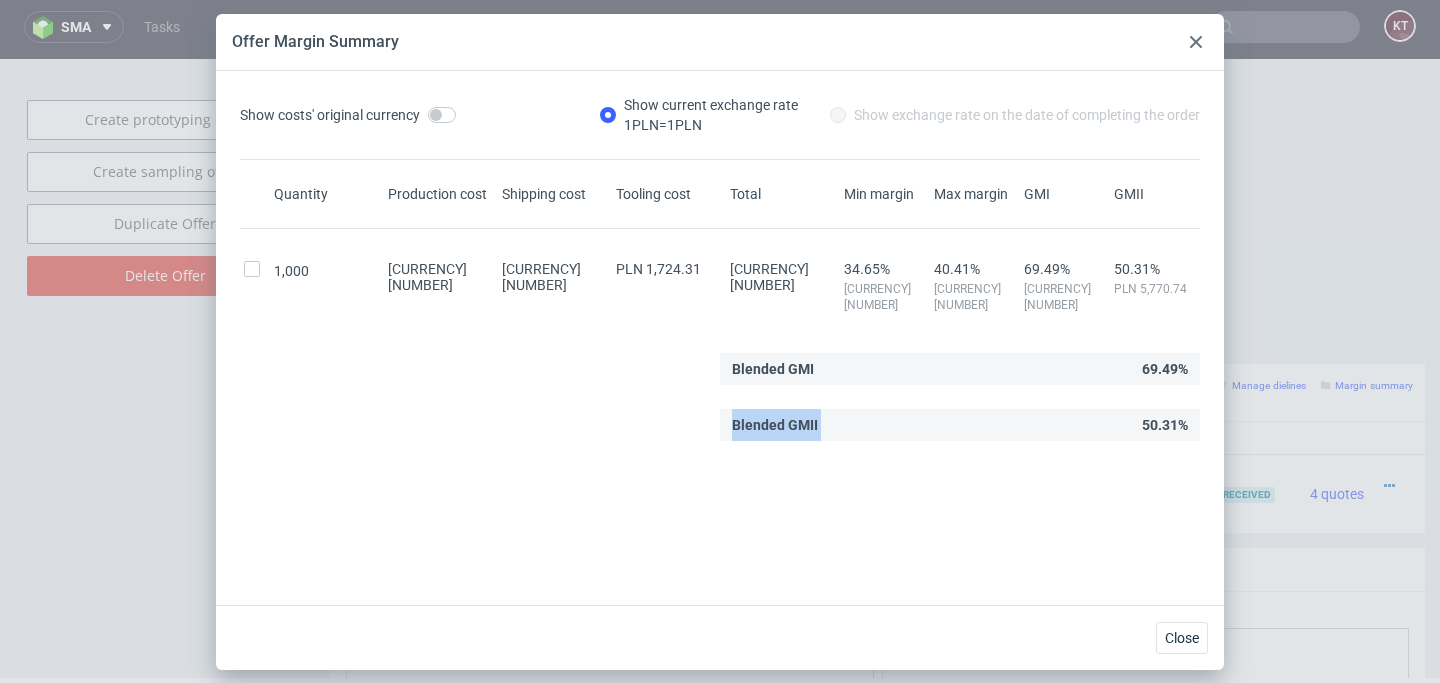 click on "Show costs' original currency Show current exchange rate 1  PLN  =  1  PLN Show exchange rate on the date of completing the order Quantity Production cost Shipping cost Tooling cost Total Min margin Max margin GMI GMII 1,000 PLN 1,774.61 PLN 2,200.00 PLN 1,724.31 PLN 11,469.66 34.65% PLN 3,974.02 40.41% PLN 4,635.29 69.49% PLN 7,970.74 50.31% PLN 5,770.74 Blended GMI 69.49% Blended GMII 50.31%" at bounding box center (720, 346) 